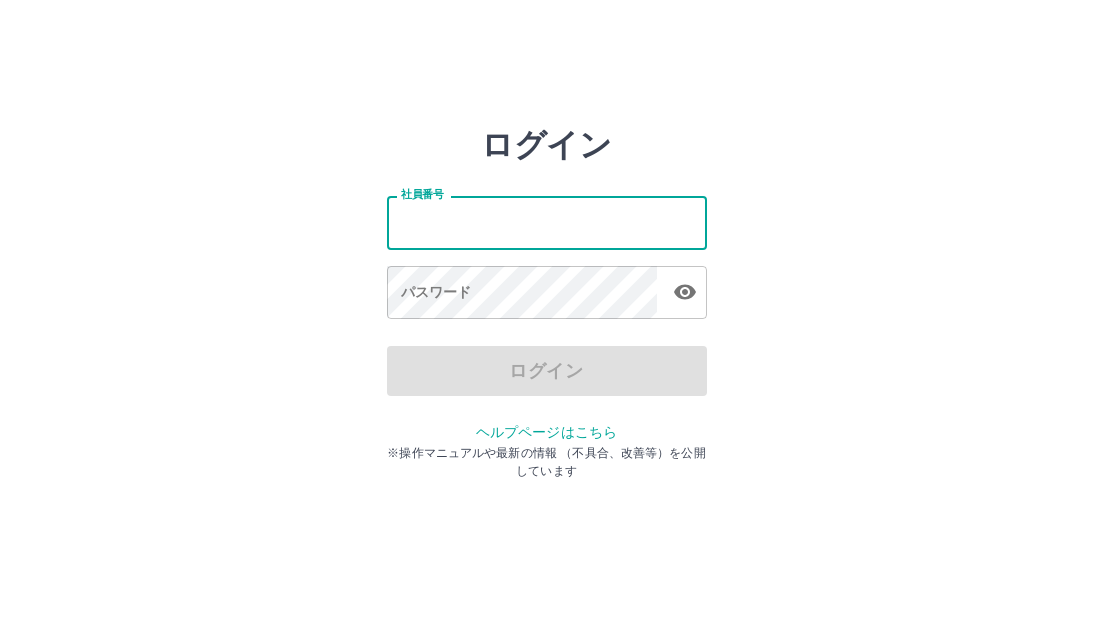 scroll, scrollTop: 0, scrollLeft: 0, axis: both 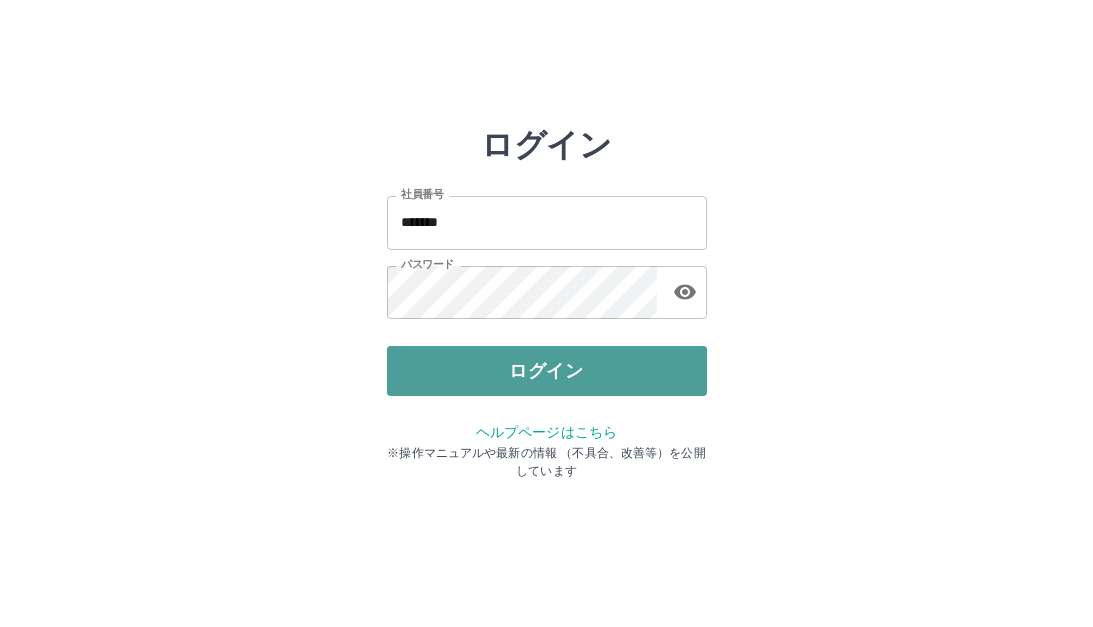 click on "ログイン" at bounding box center [547, 371] 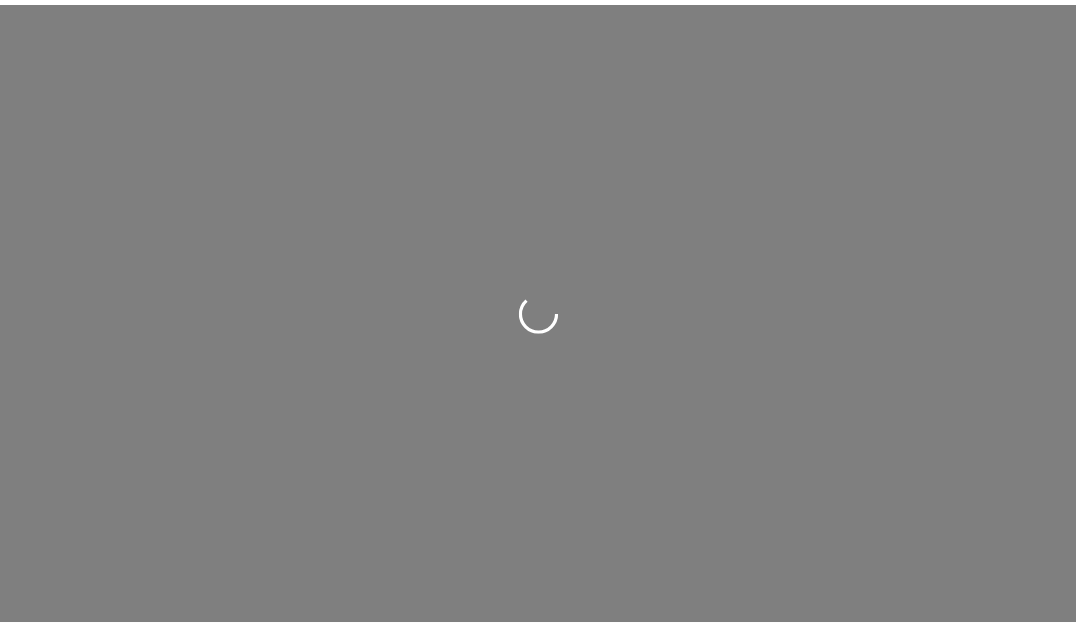 scroll, scrollTop: 0, scrollLeft: 0, axis: both 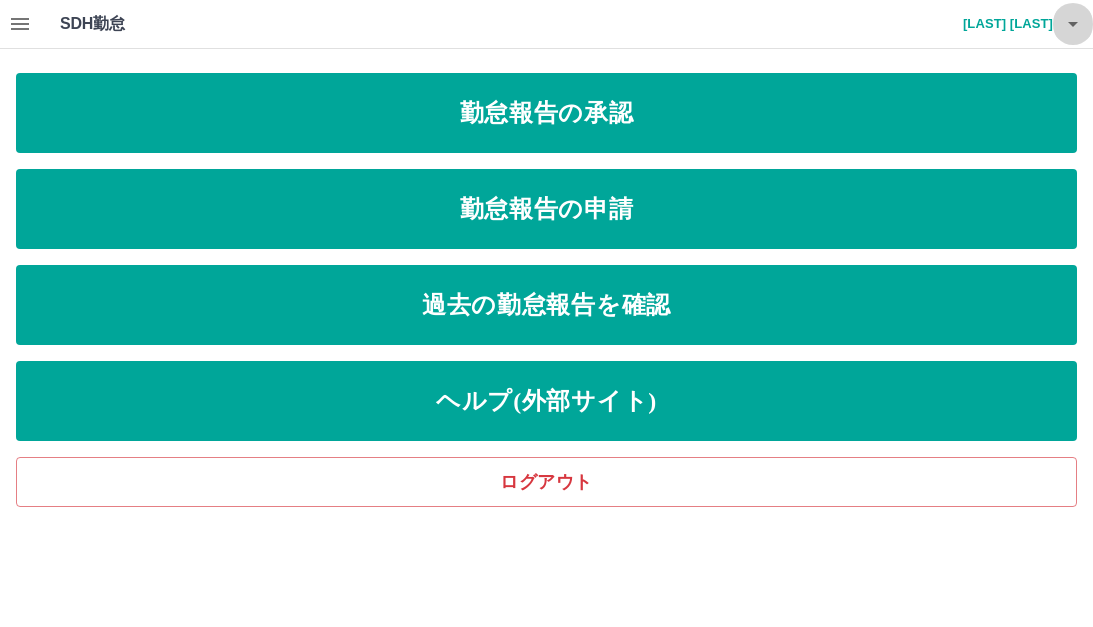 click 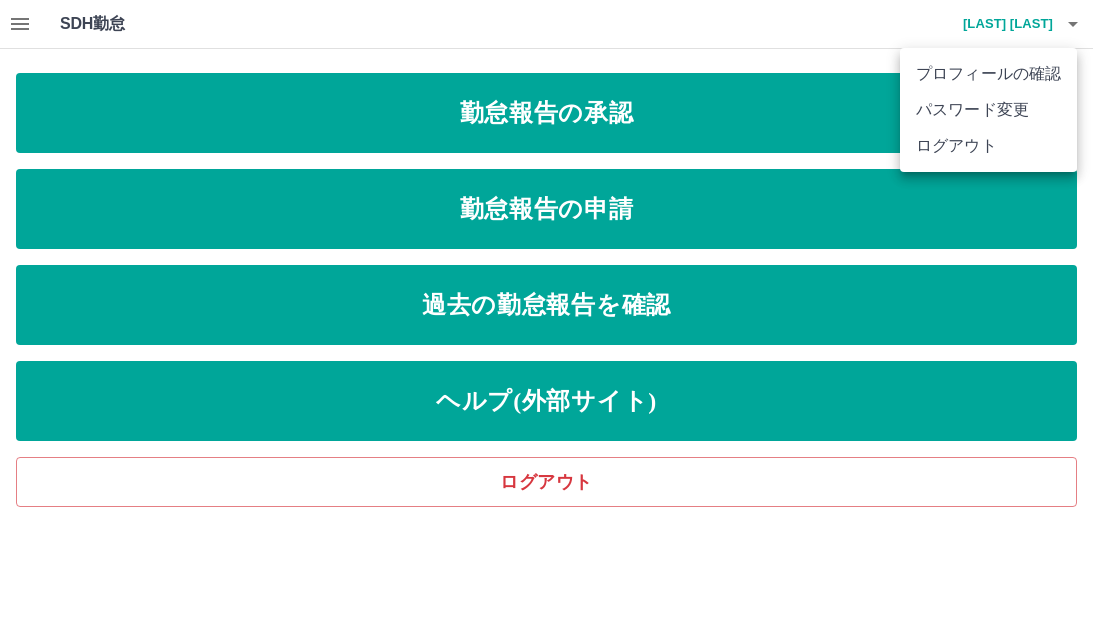 click at bounding box center [546, 313] 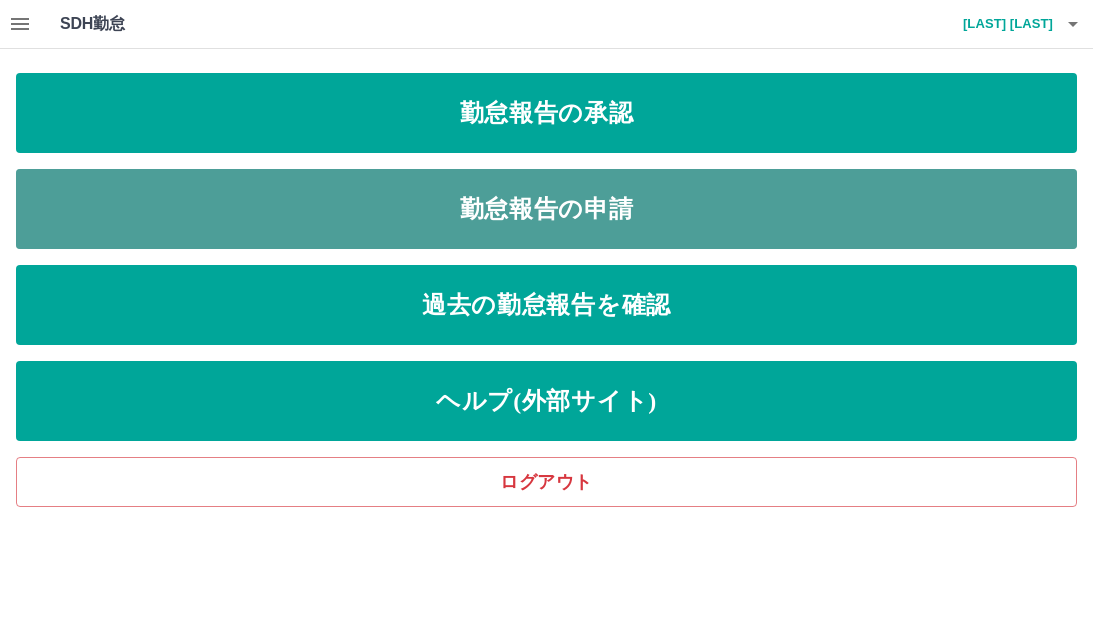 click on "勤怠報告の申請" at bounding box center [546, 209] 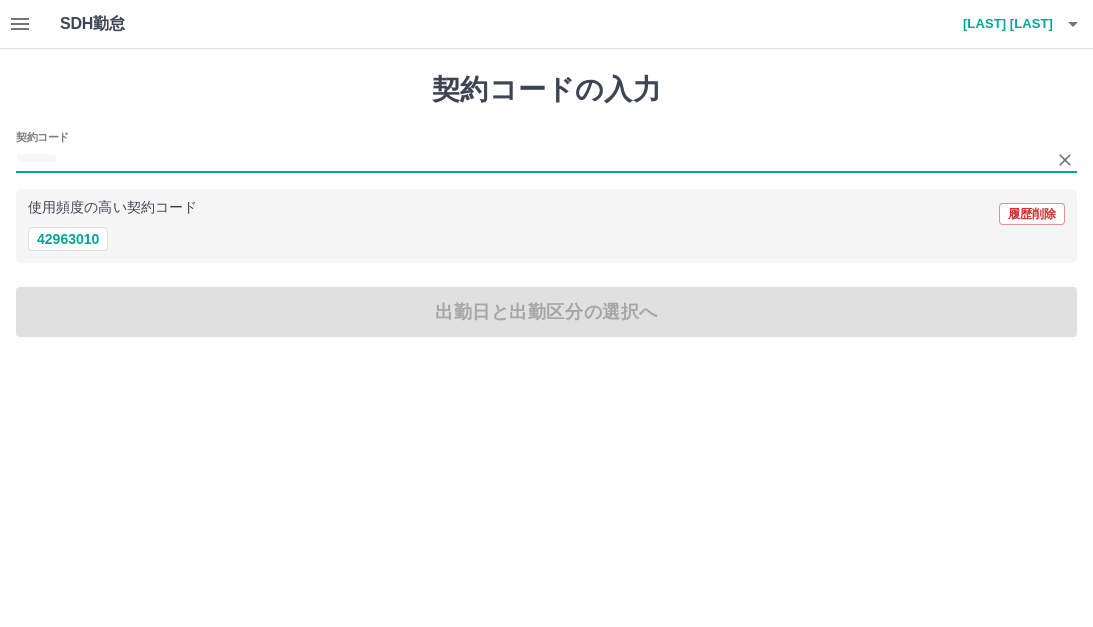 drag, startPoint x: 79, startPoint y: 159, endPoint x: 77, endPoint y: 187, distance: 28.071337 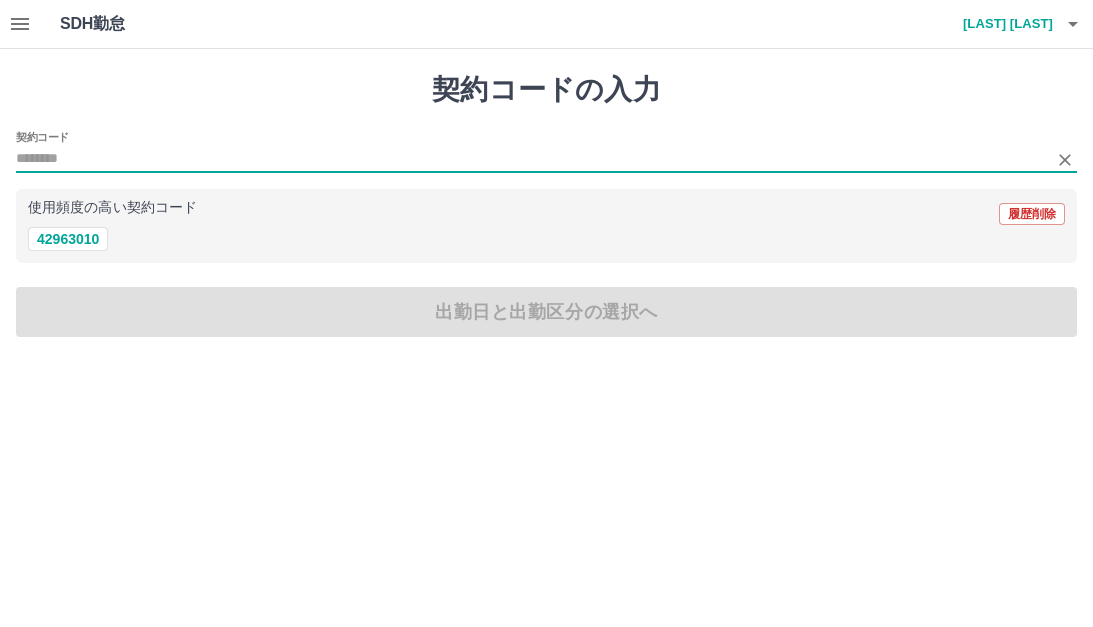 click on "契約コード" at bounding box center (531, 159) 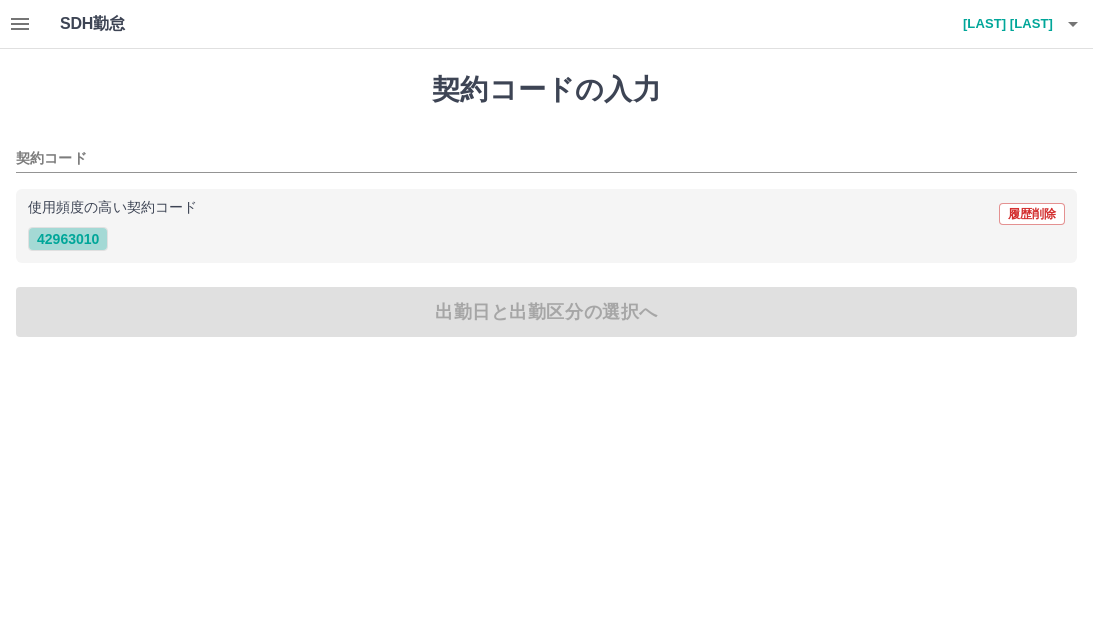 click on "42963010" at bounding box center [68, 239] 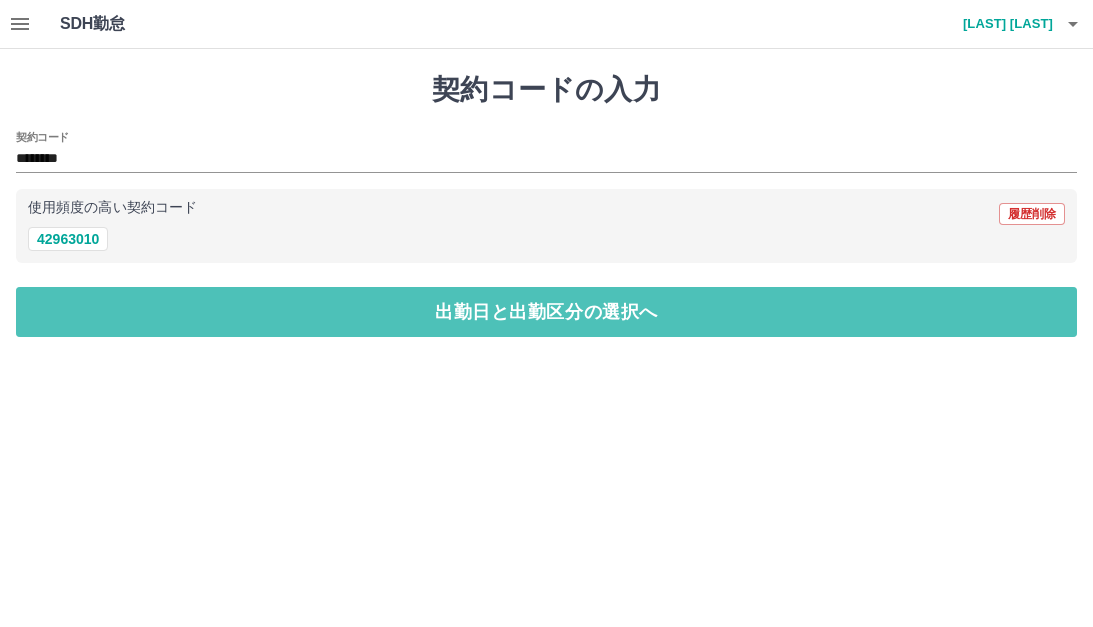 drag, startPoint x: 98, startPoint y: 299, endPoint x: 81, endPoint y: 271, distance: 32.75668 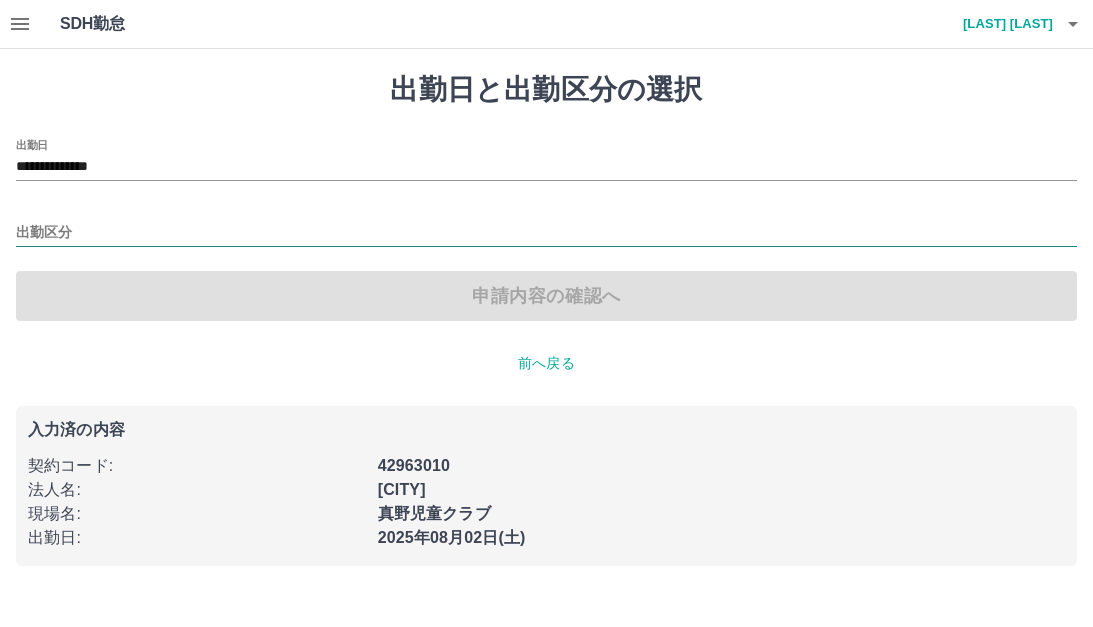 click on "出勤区分" at bounding box center [546, 233] 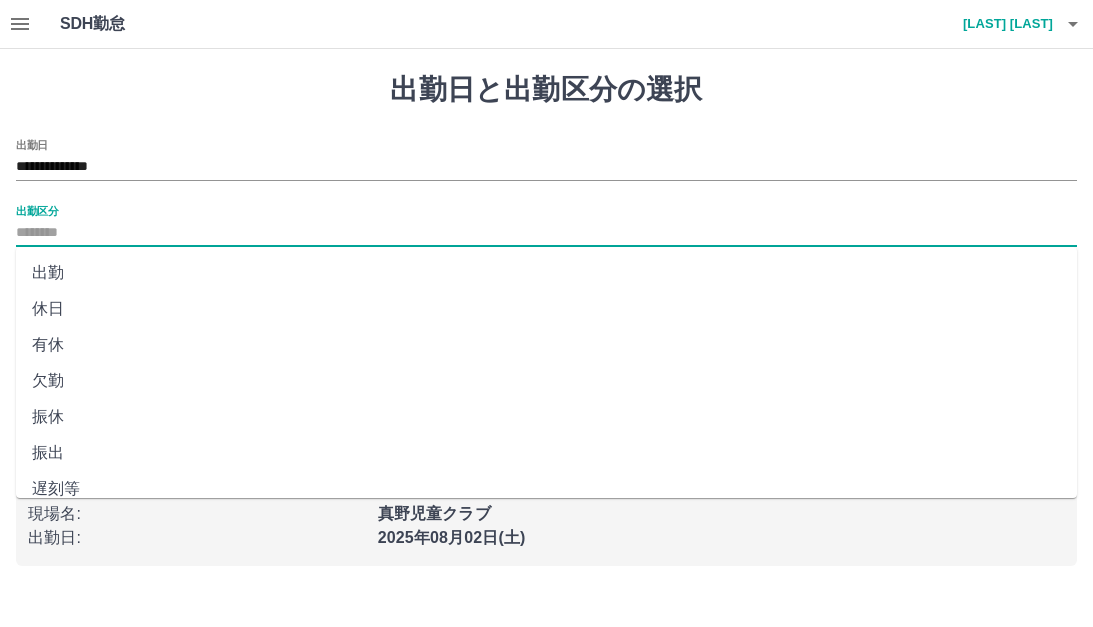 click on "出勤" at bounding box center (546, 273) 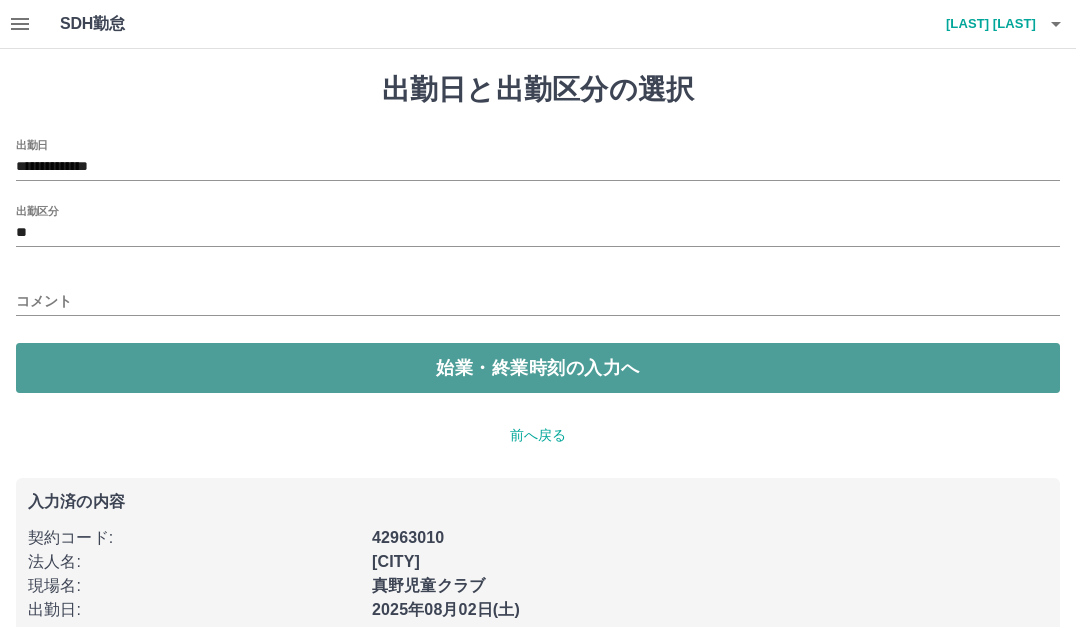 click on "始業・終業時刻の入力へ" at bounding box center [538, 368] 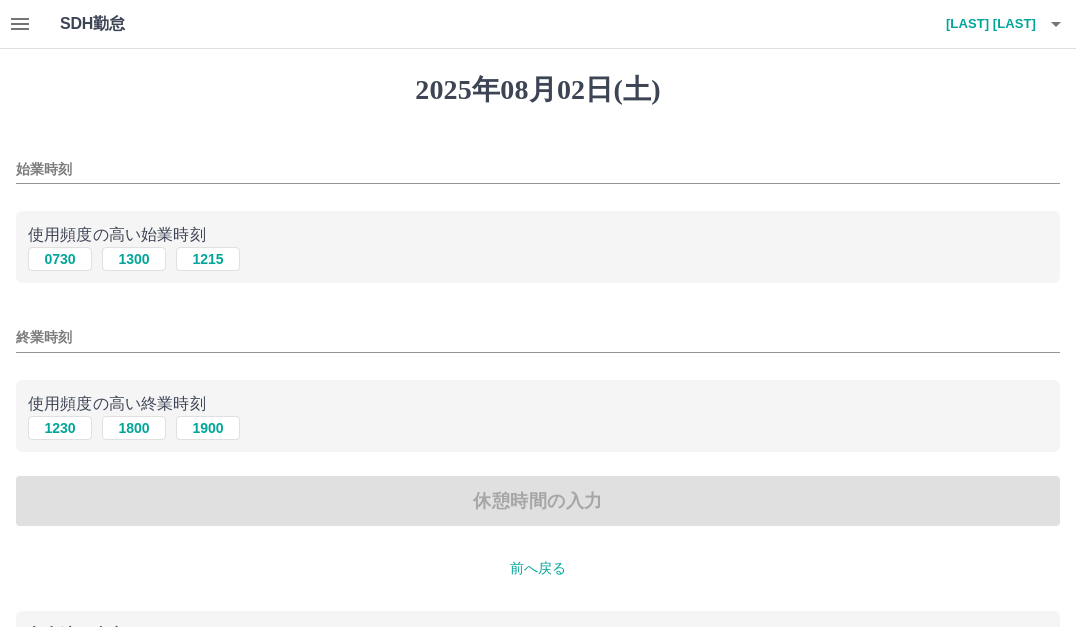 click on "始業時刻" at bounding box center [538, 169] 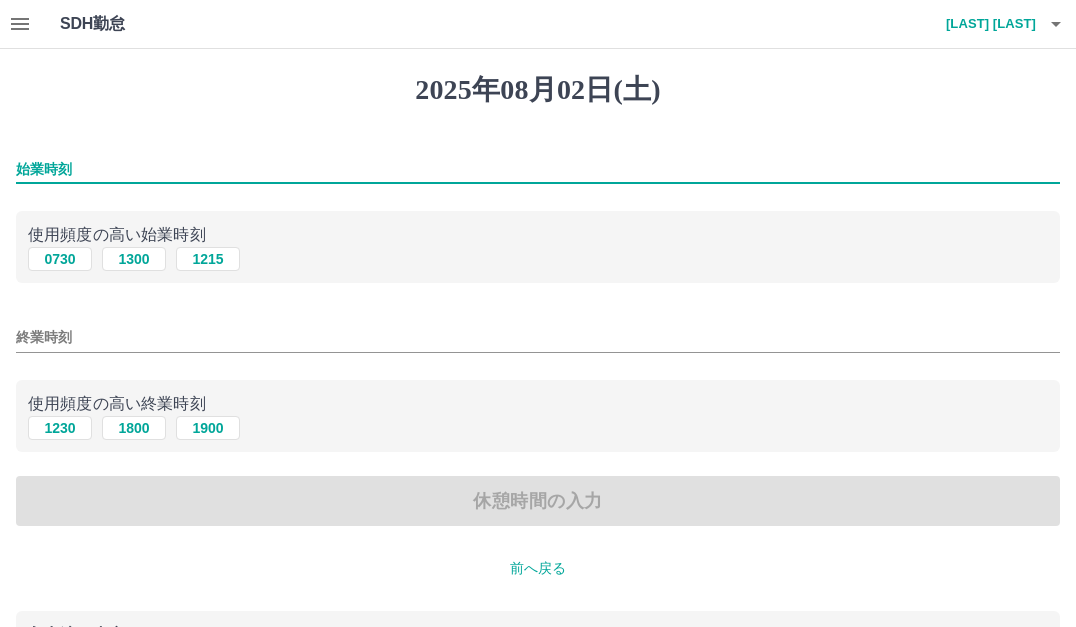 type on "****" 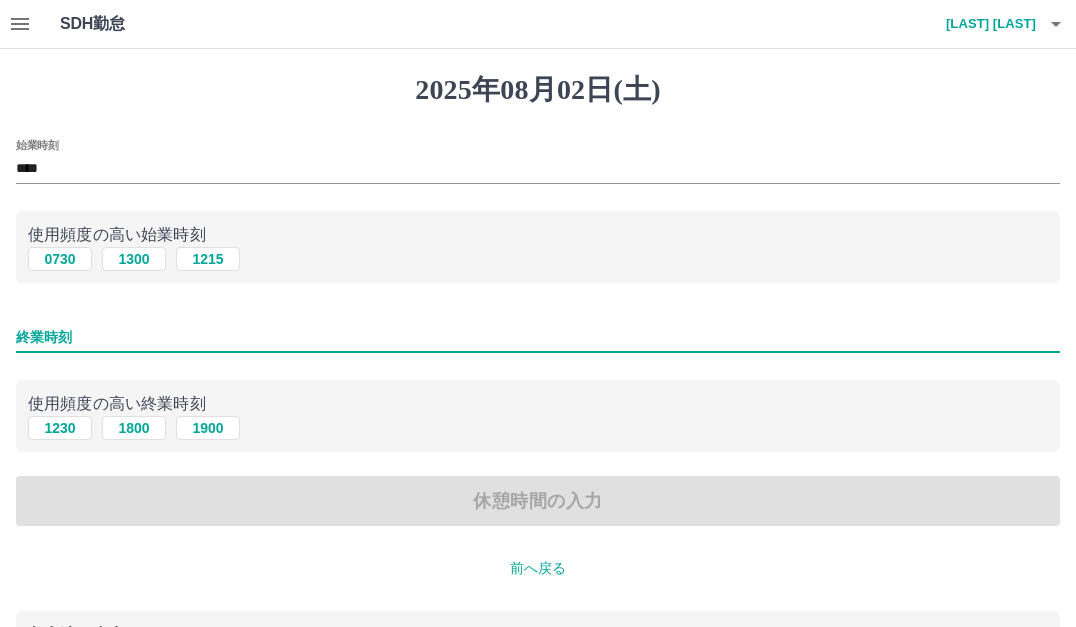 click on "終業時刻" at bounding box center (538, 337) 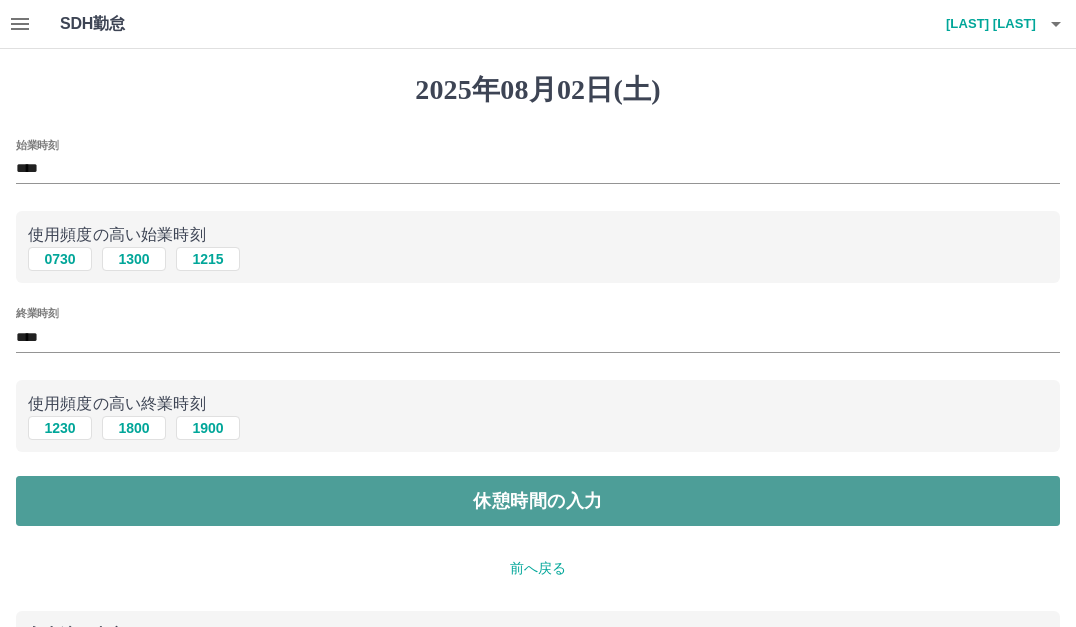 click on "休憩時間の入力" at bounding box center [538, 501] 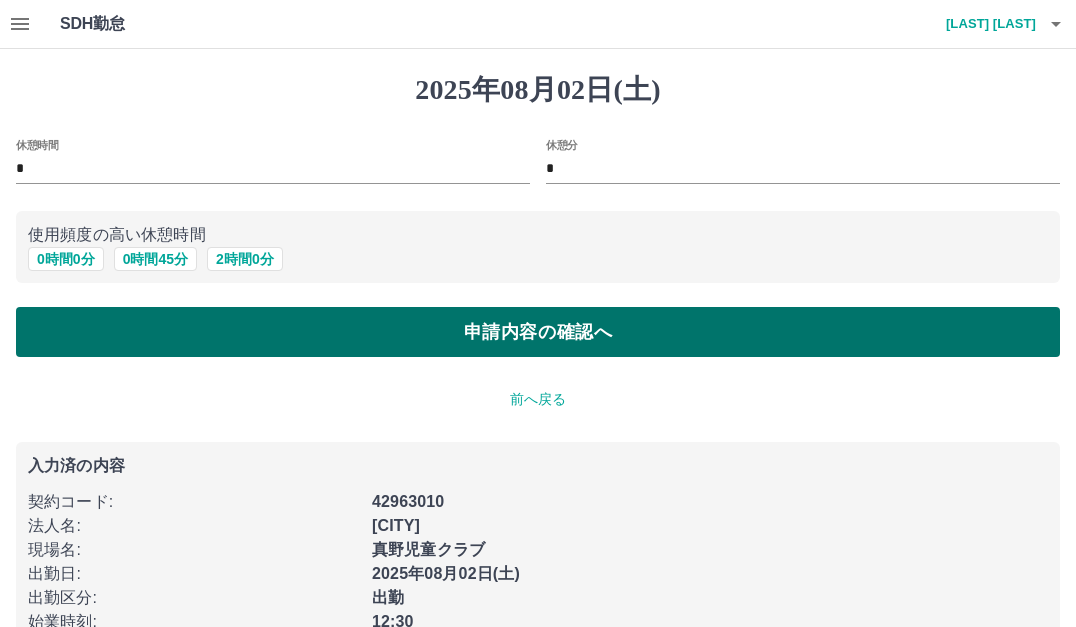click on "申請内容の確認へ" at bounding box center (538, 332) 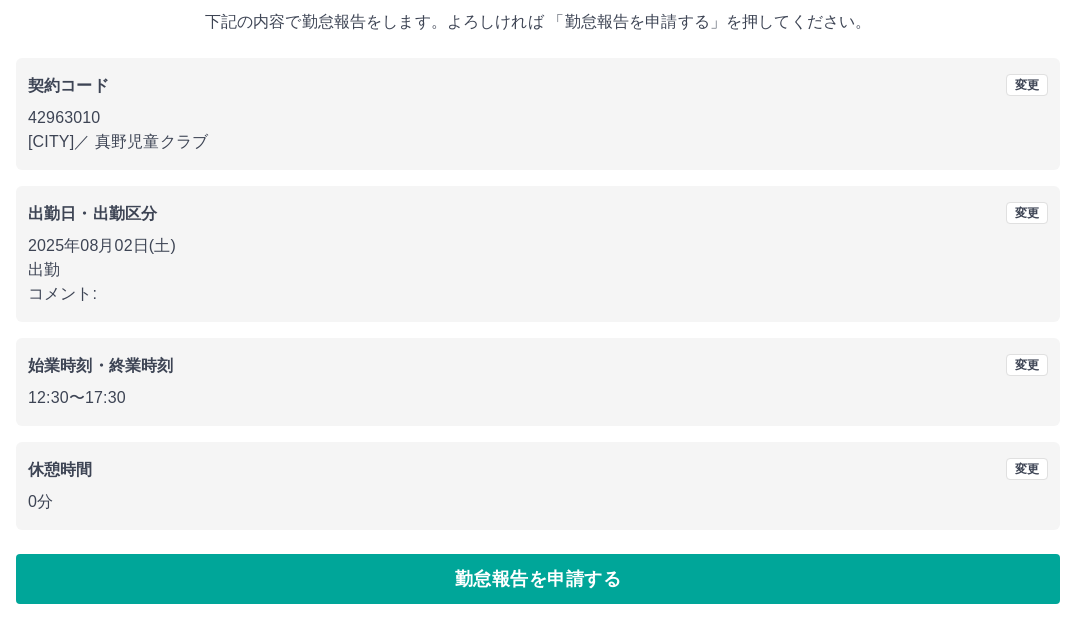 scroll, scrollTop: 122, scrollLeft: 0, axis: vertical 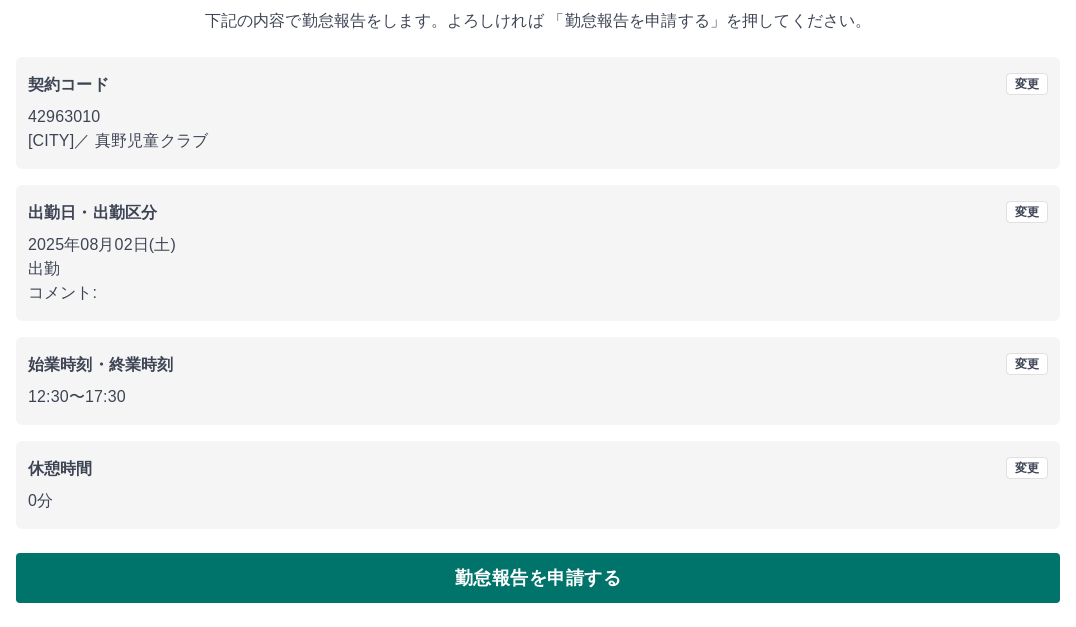 click on "勤怠報告を申請する" at bounding box center (538, 578) 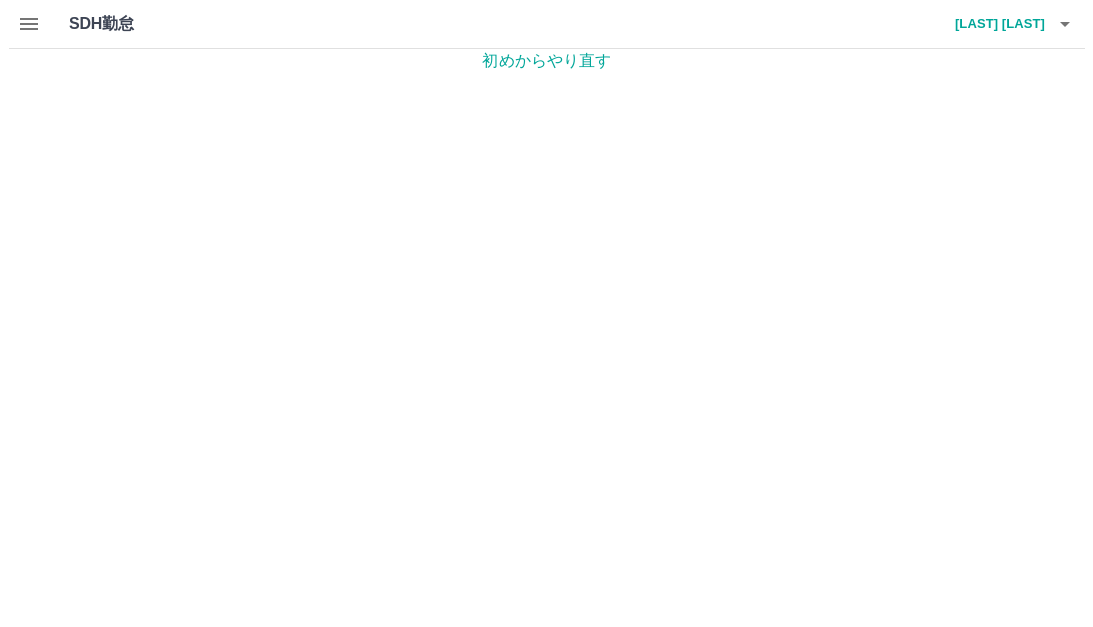 scroll, scrollTop: 0, scrollLeft: 0, axis: both 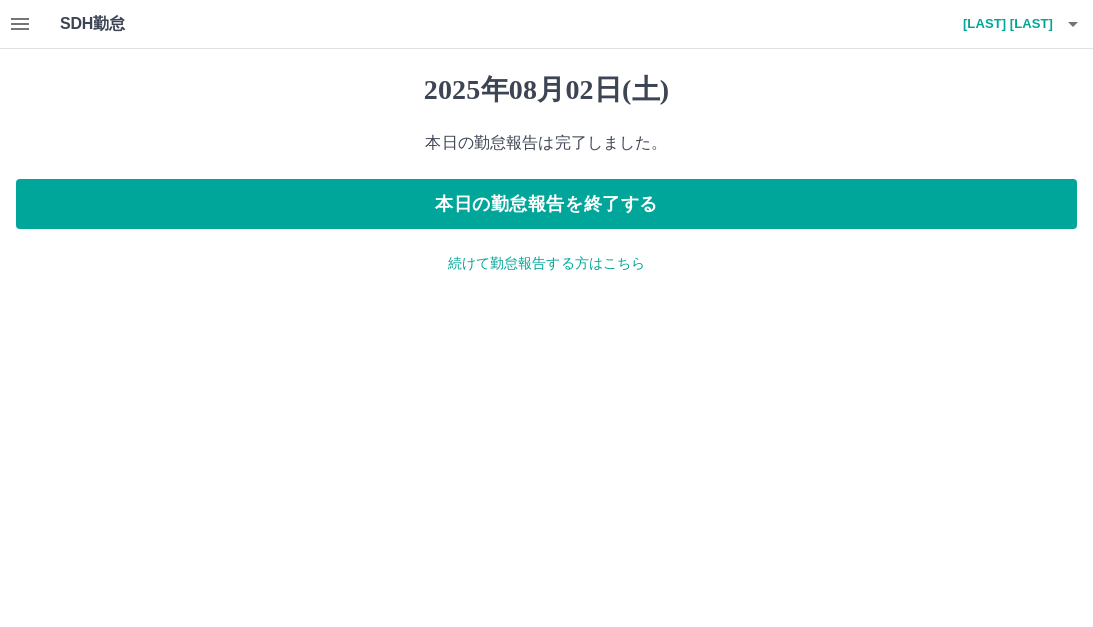 click on "SDH勤怠 山郷　美由紀 2025年08月02日(土) 本日の勤怠報告は完了しました。 本日の勤怠報告を終了する 続けて勤怠報告する方はこちら SDH勤怠" at bounding box center [546, 149] 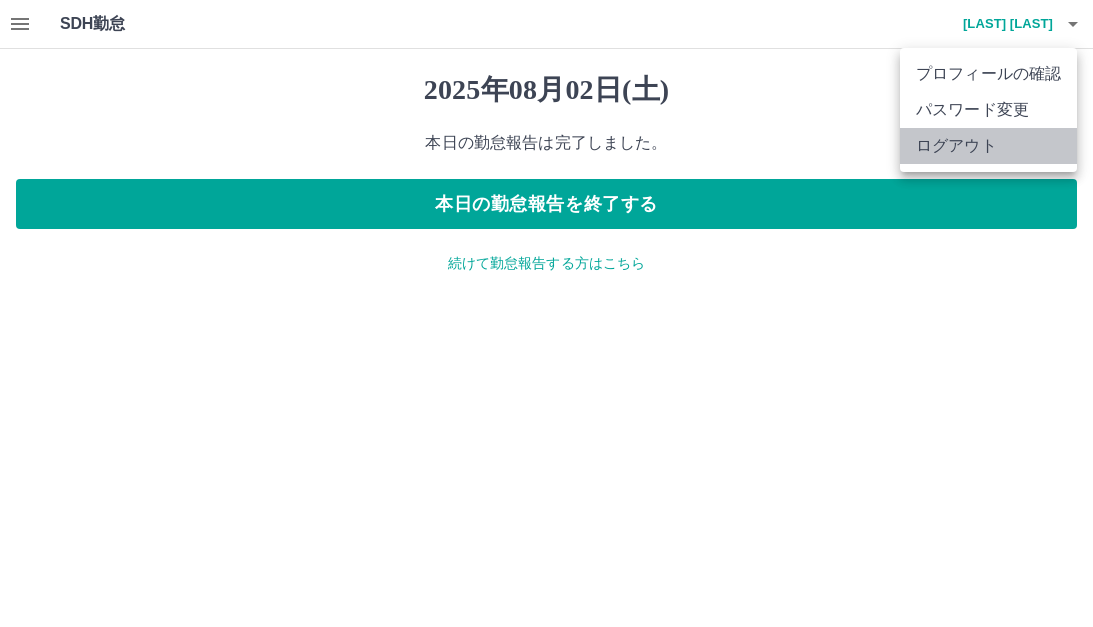 click on "ログアウト" at bounding box center [988, 146] 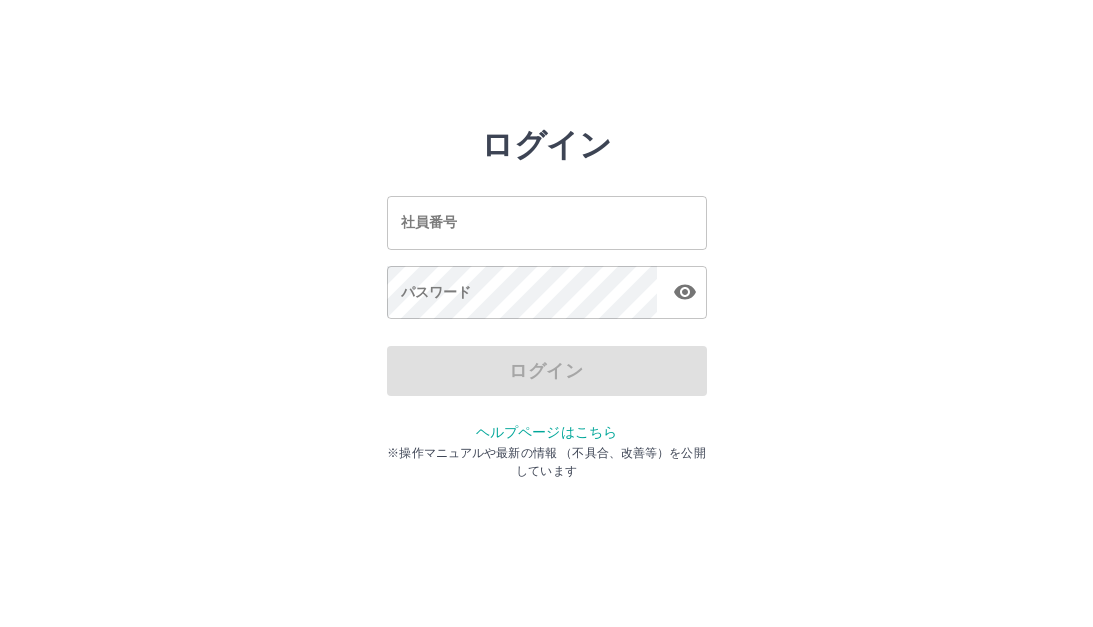 scroll, scrollTop: 0, scrollLeft: 0, axis: both 